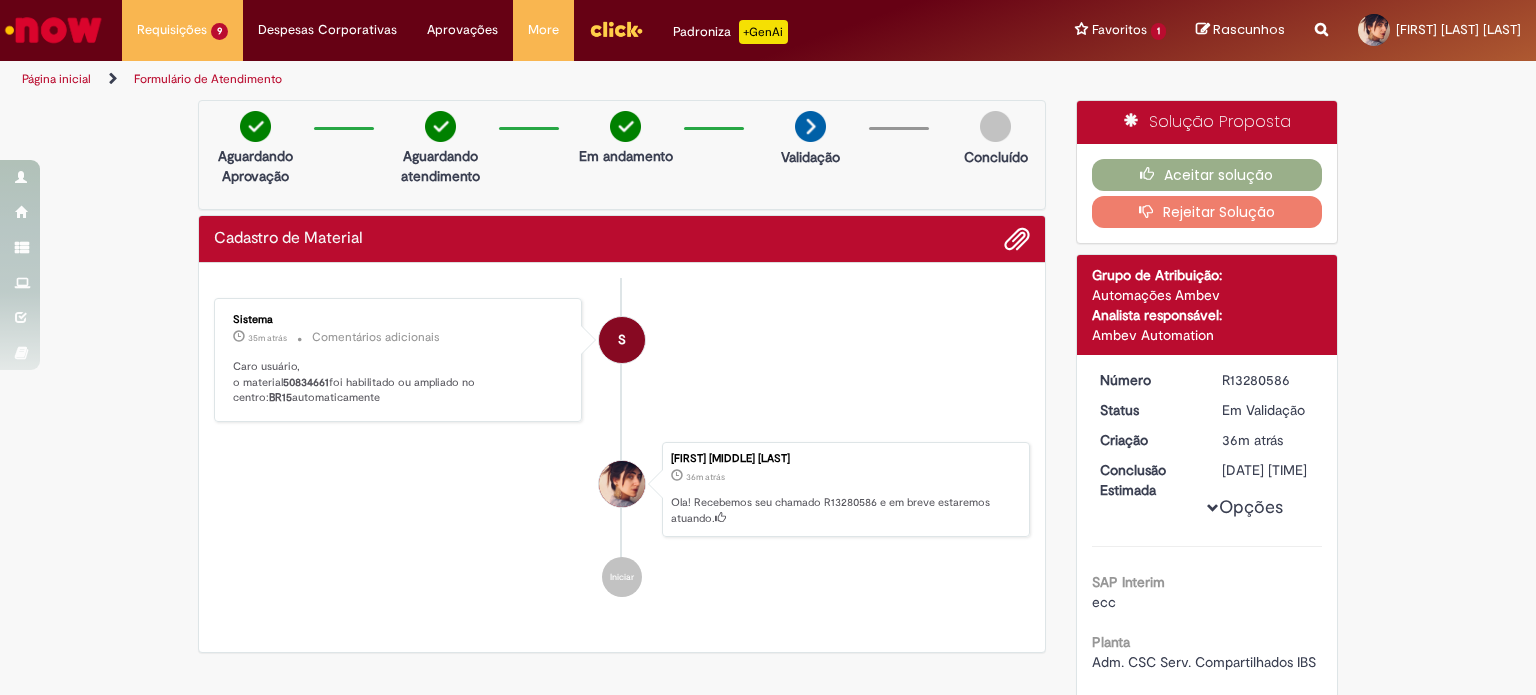 click at bounding box center (1321, 18) 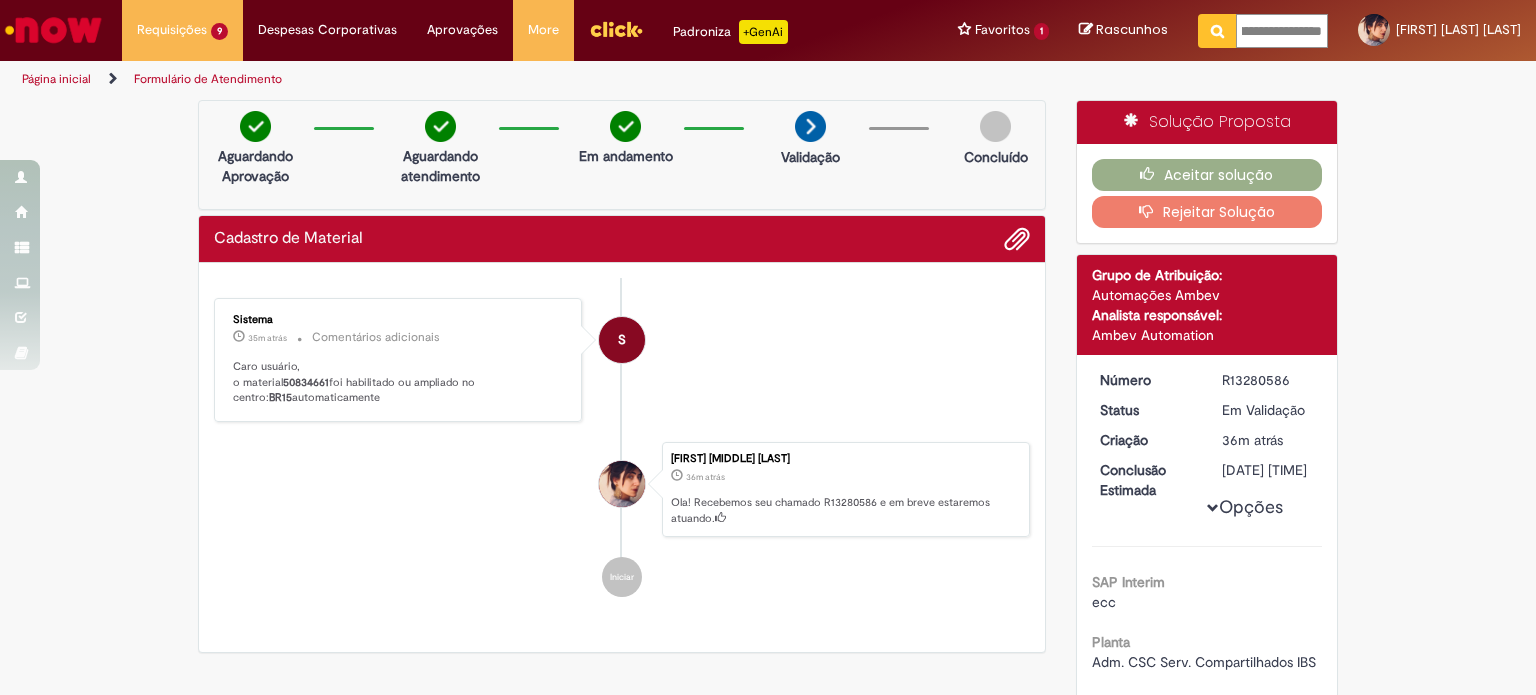 click on "**********" at bounding box center (1282, 31) 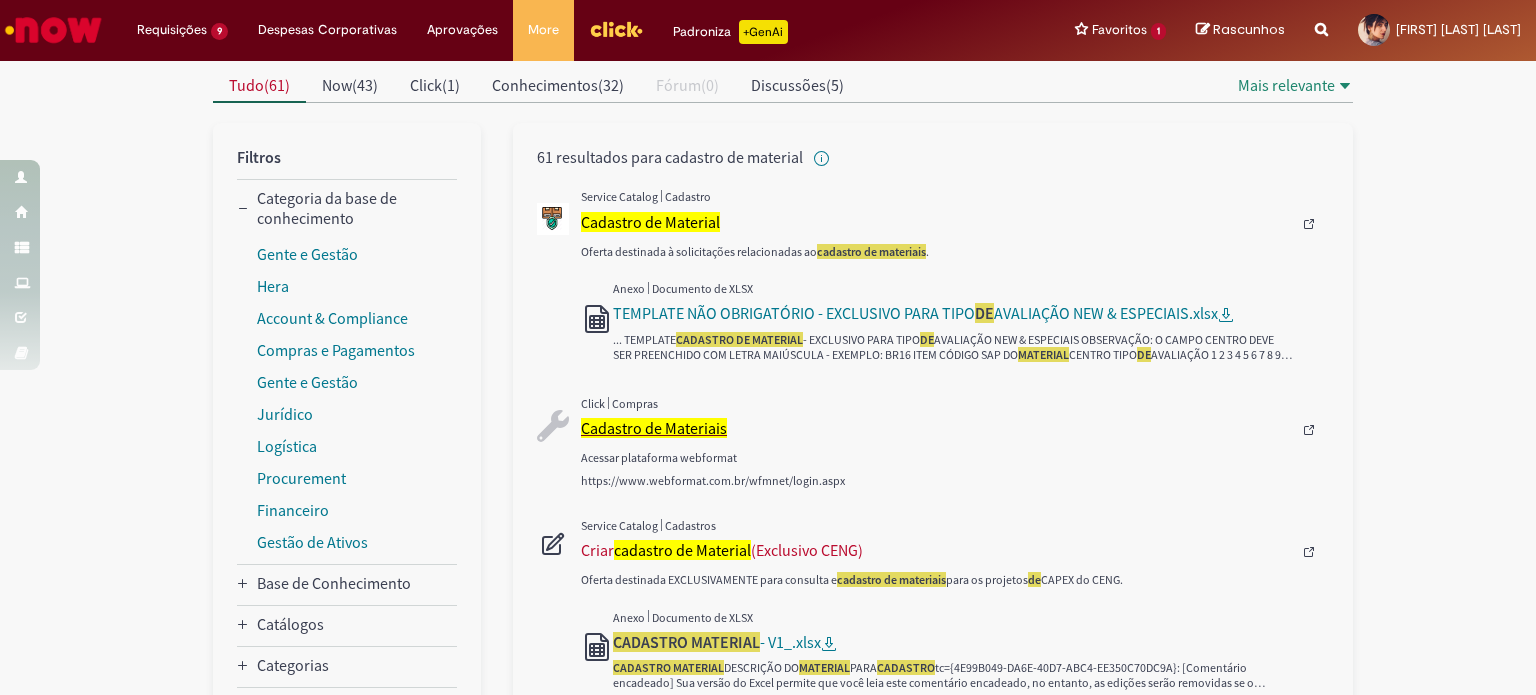 scroll, scrollTop: 100, scrollLeft: 0, axis: vertical 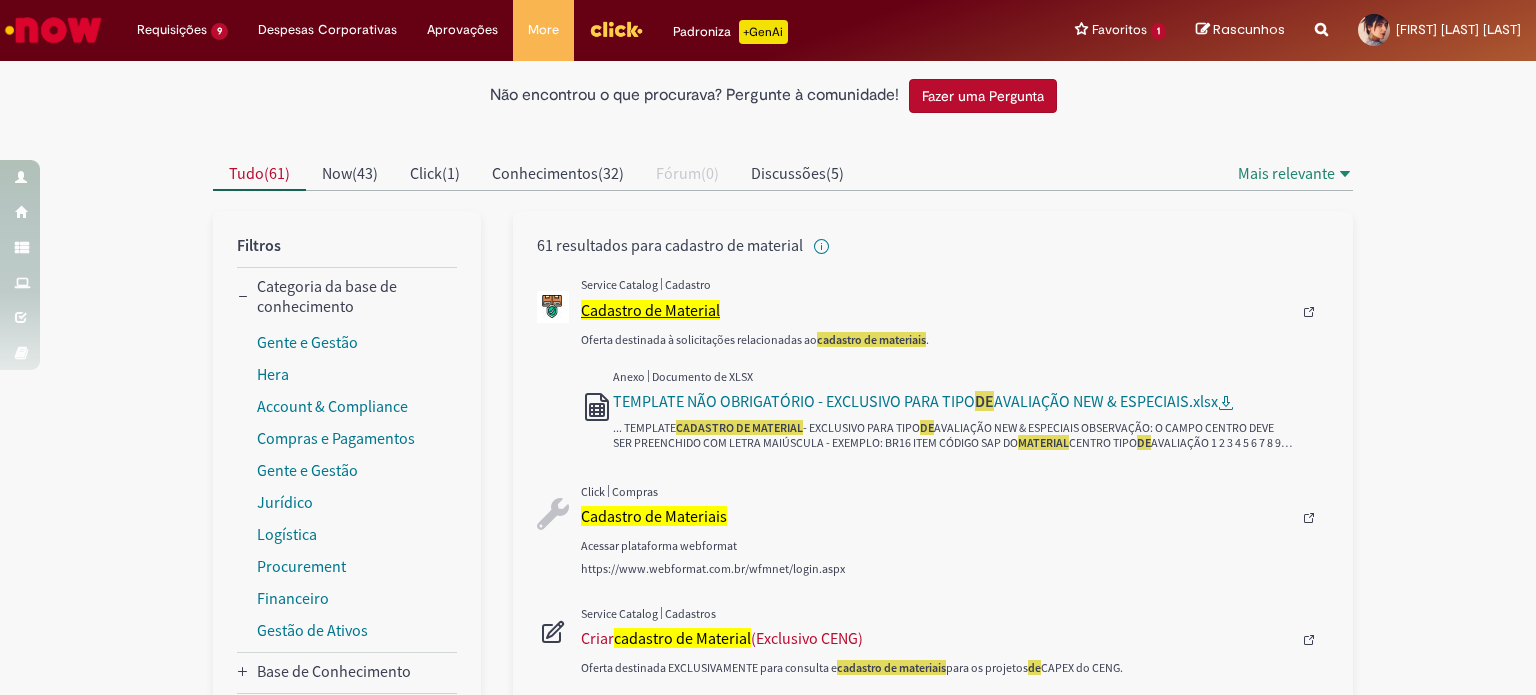 click on "Cadastro de Material" at bounding box center (650, 310) 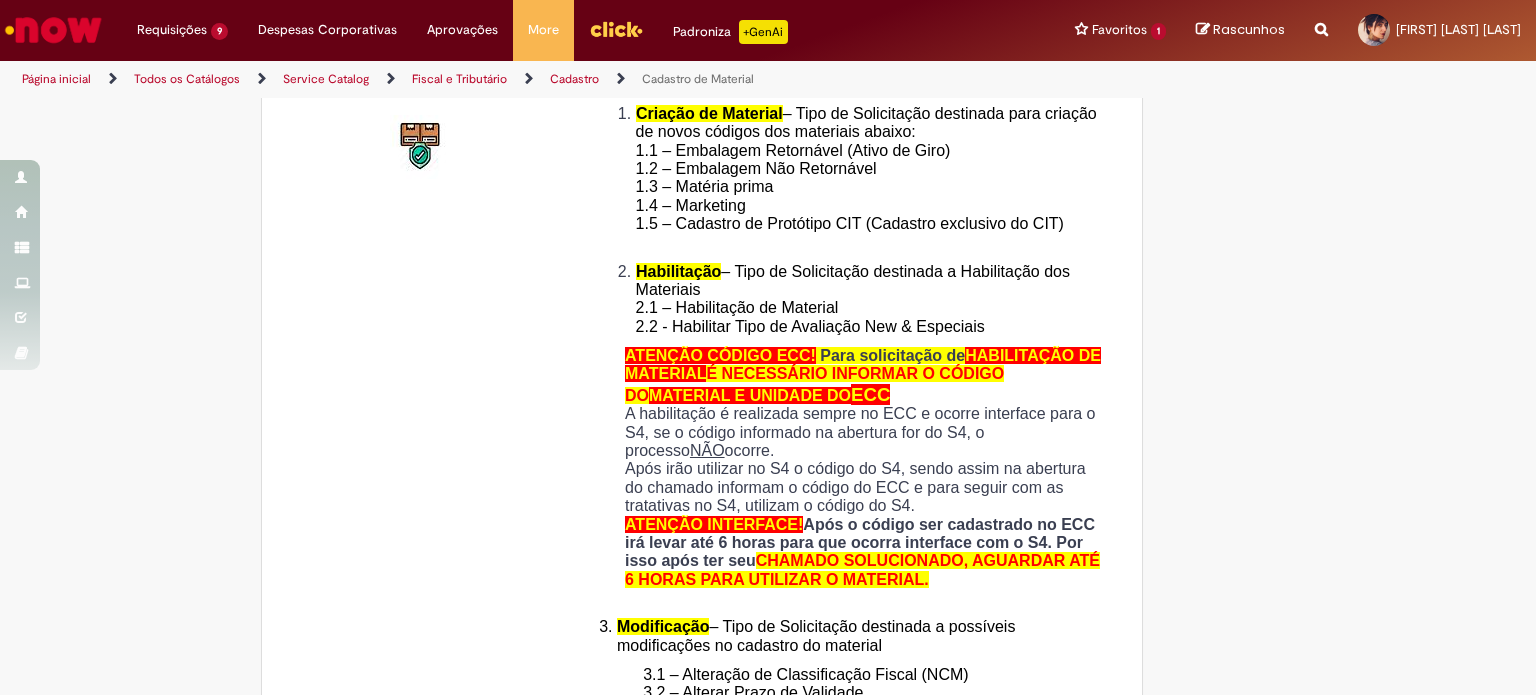 type on "********" 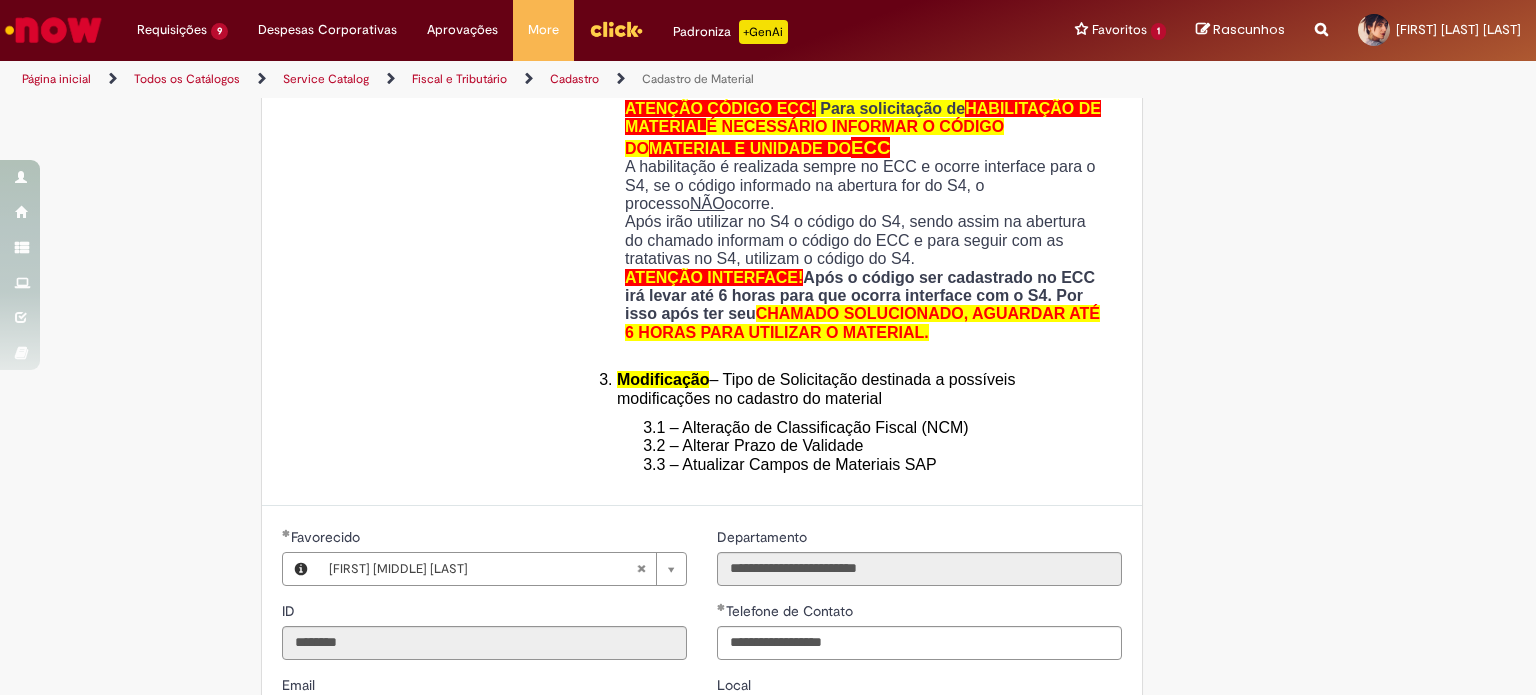 type on "**********" 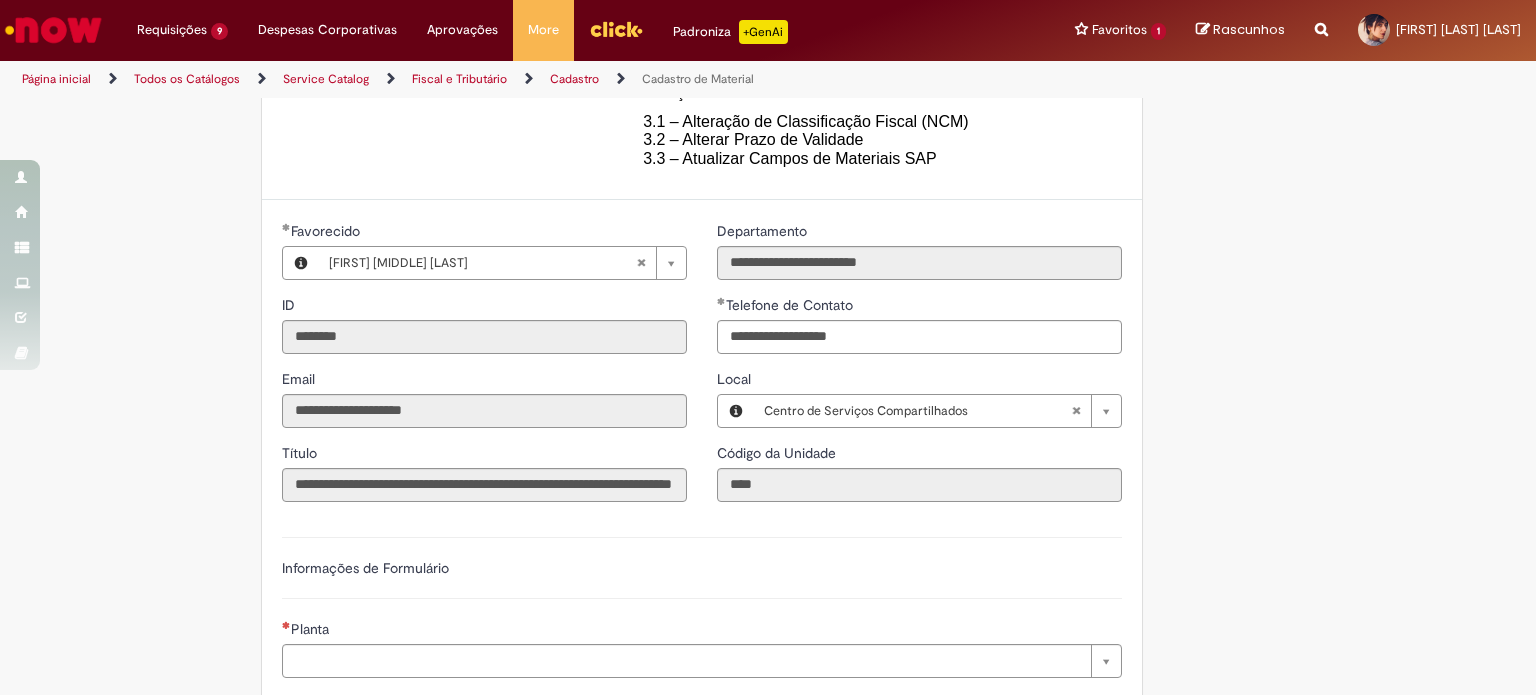 scroll, scrollTop: 900, scrollLeft: 0, axis: vertical 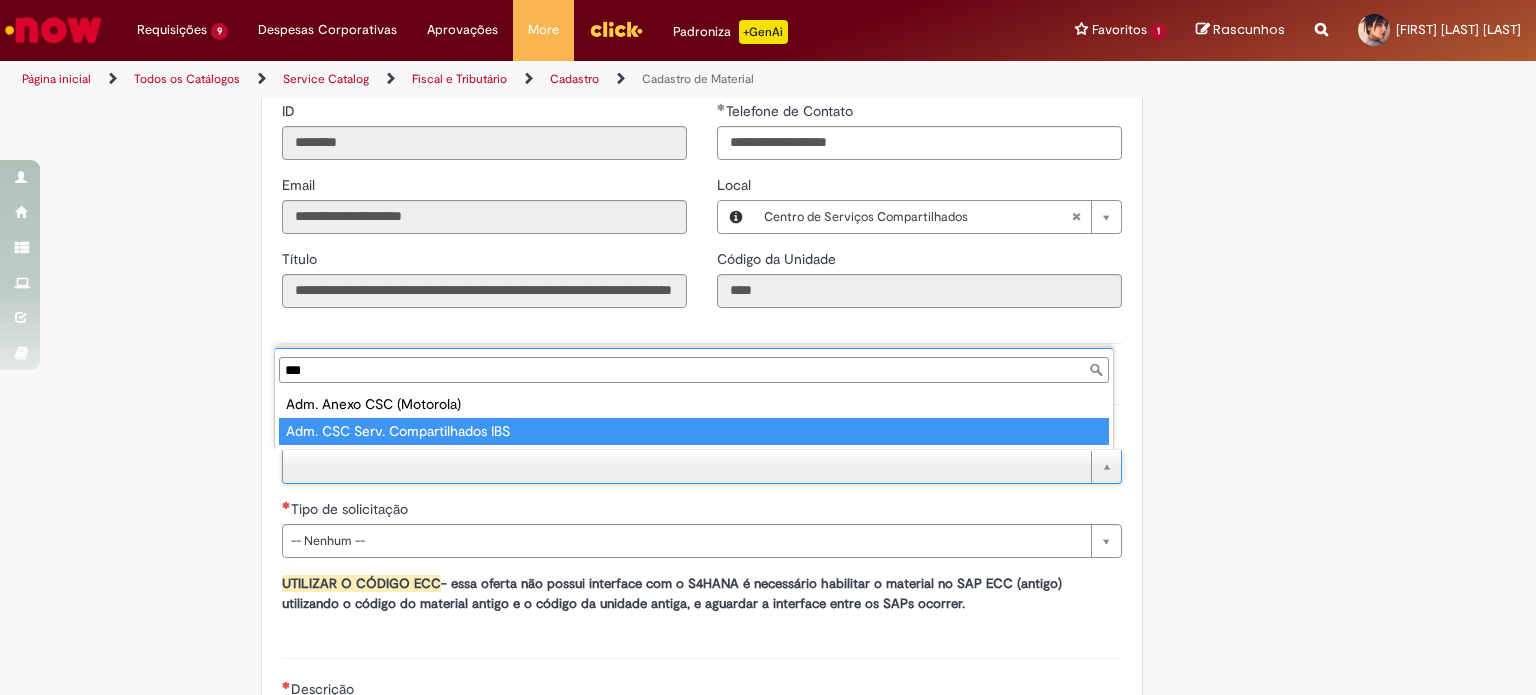 type on "***" 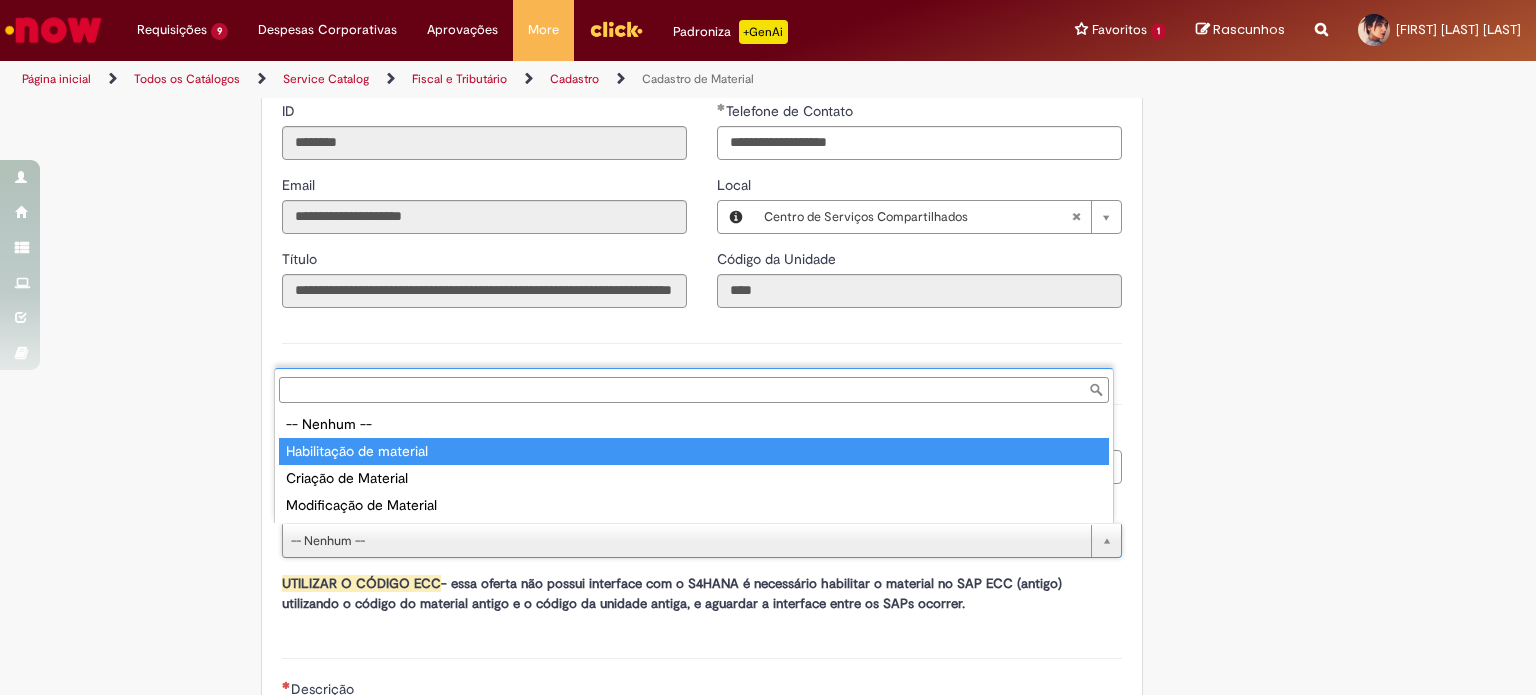 type on "**********" 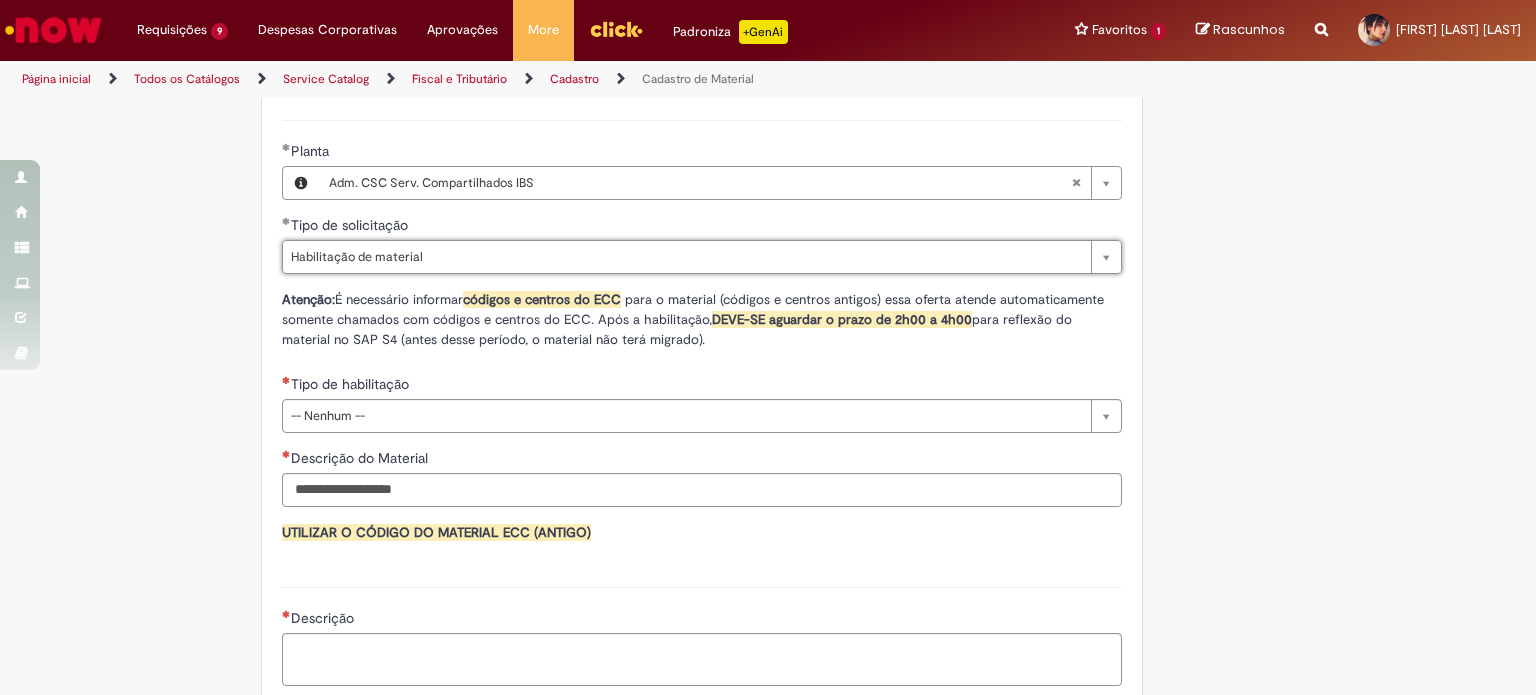 scroll, scrollTop: 1200, scrollLeft: 0, axis: vertical 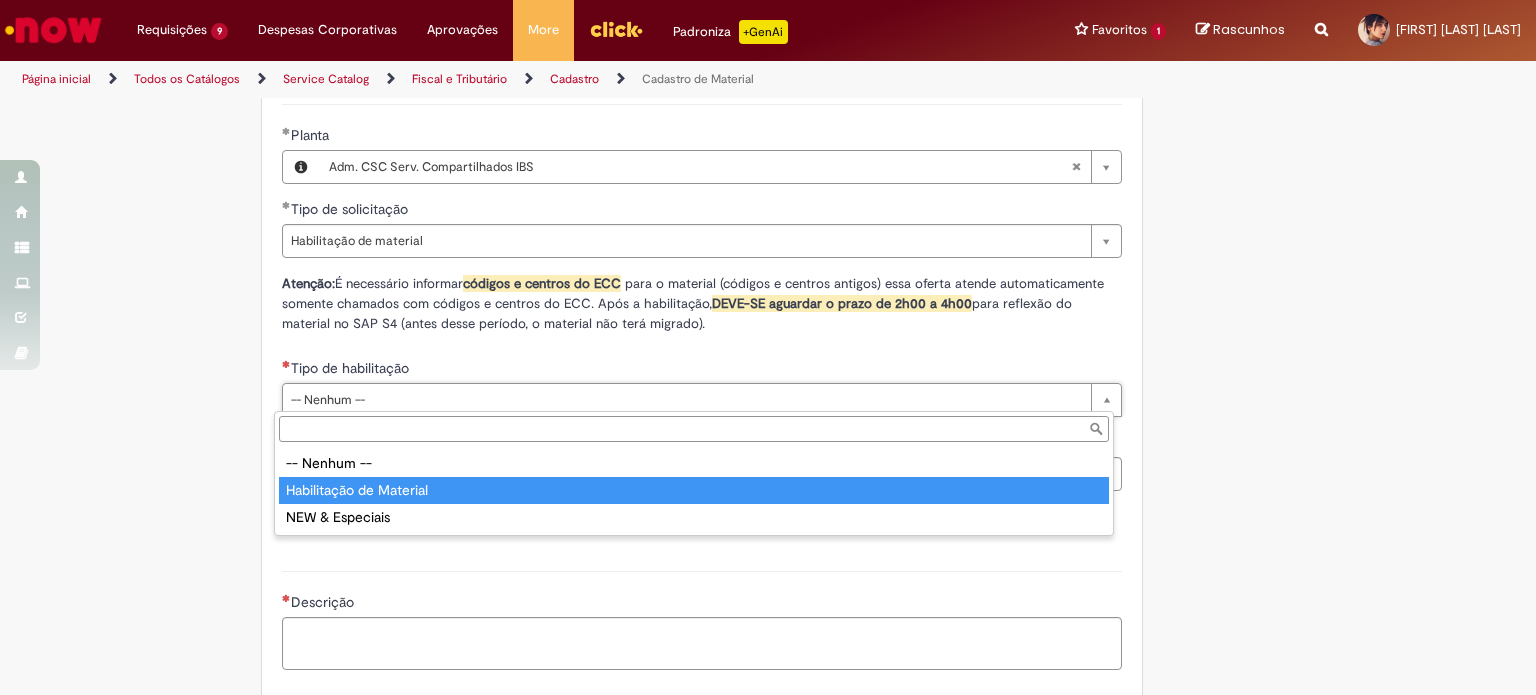type on "**********" 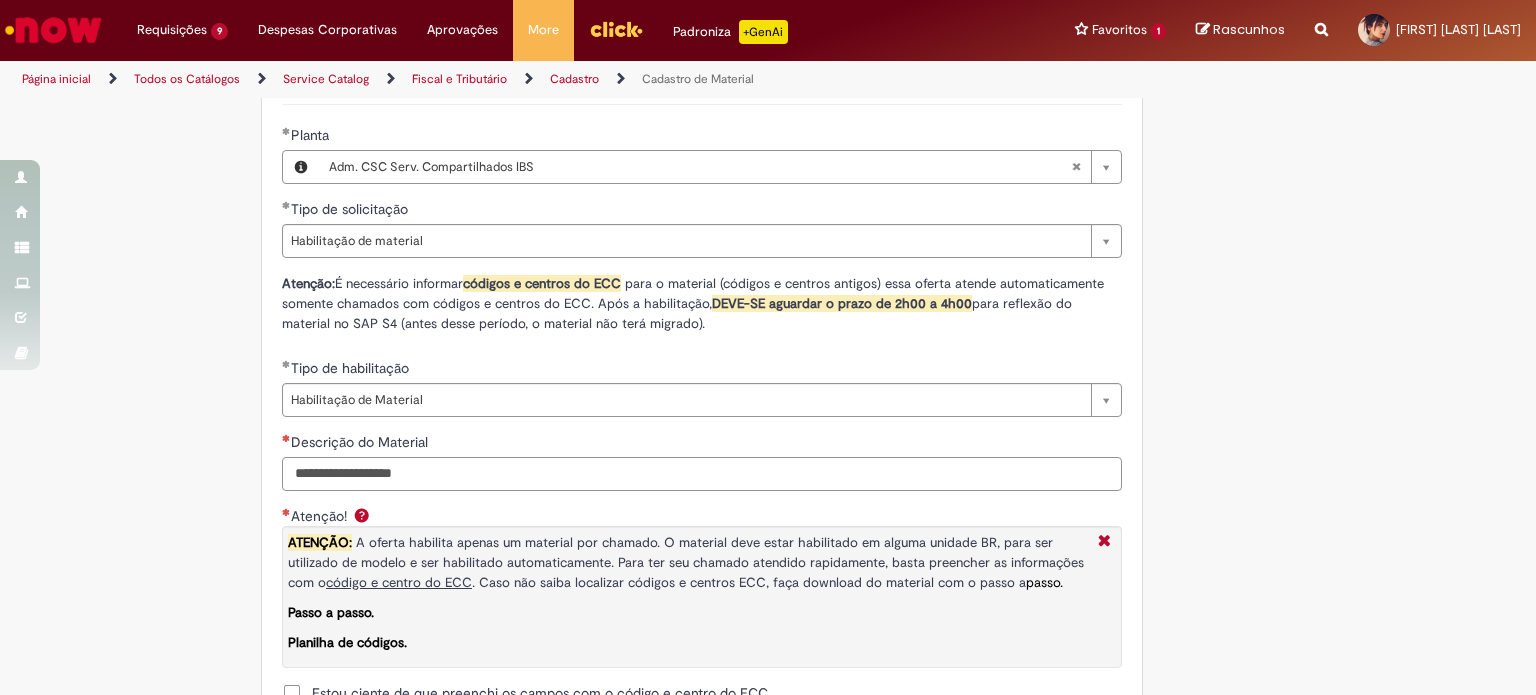 paste on "**********" 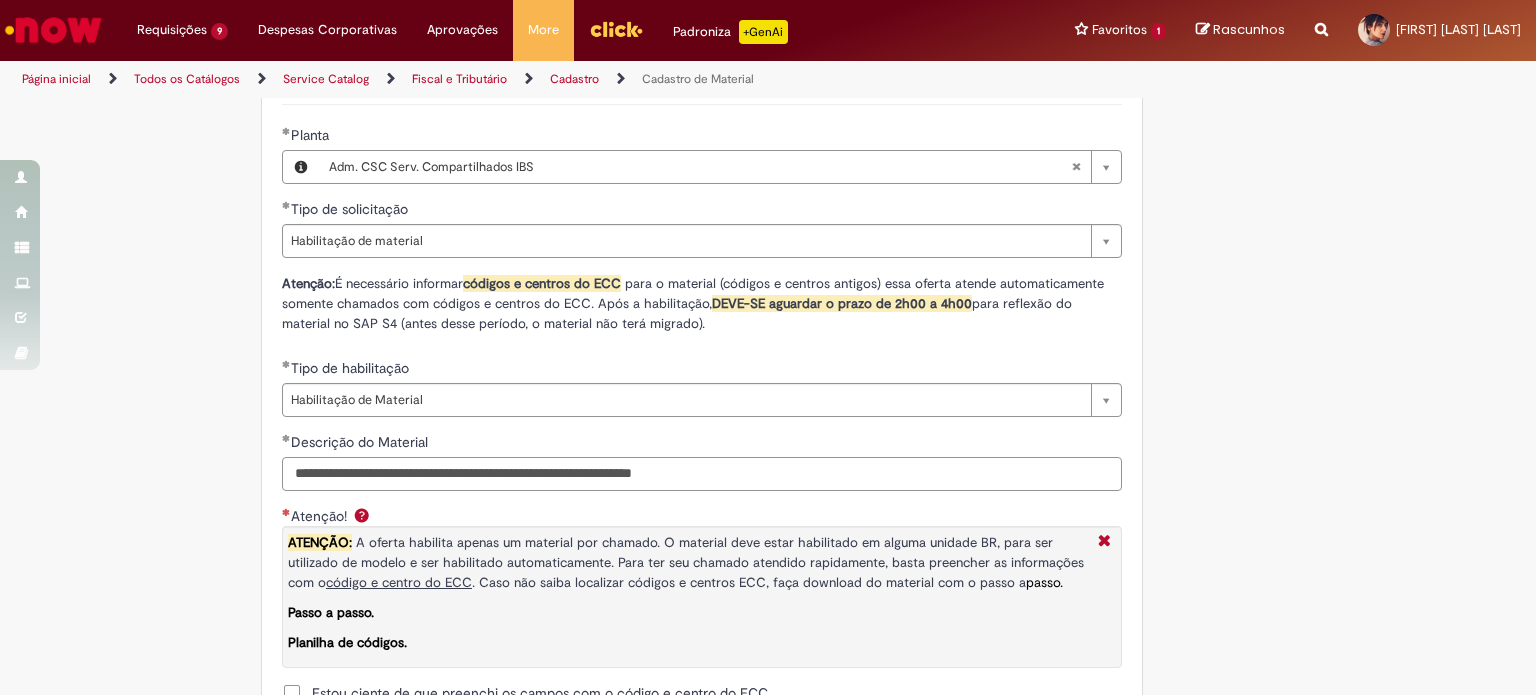 drag, startPoint x: 425, startPoint y: 474, endPoint x: 372, endPoint y: 461, distance: 54.571056 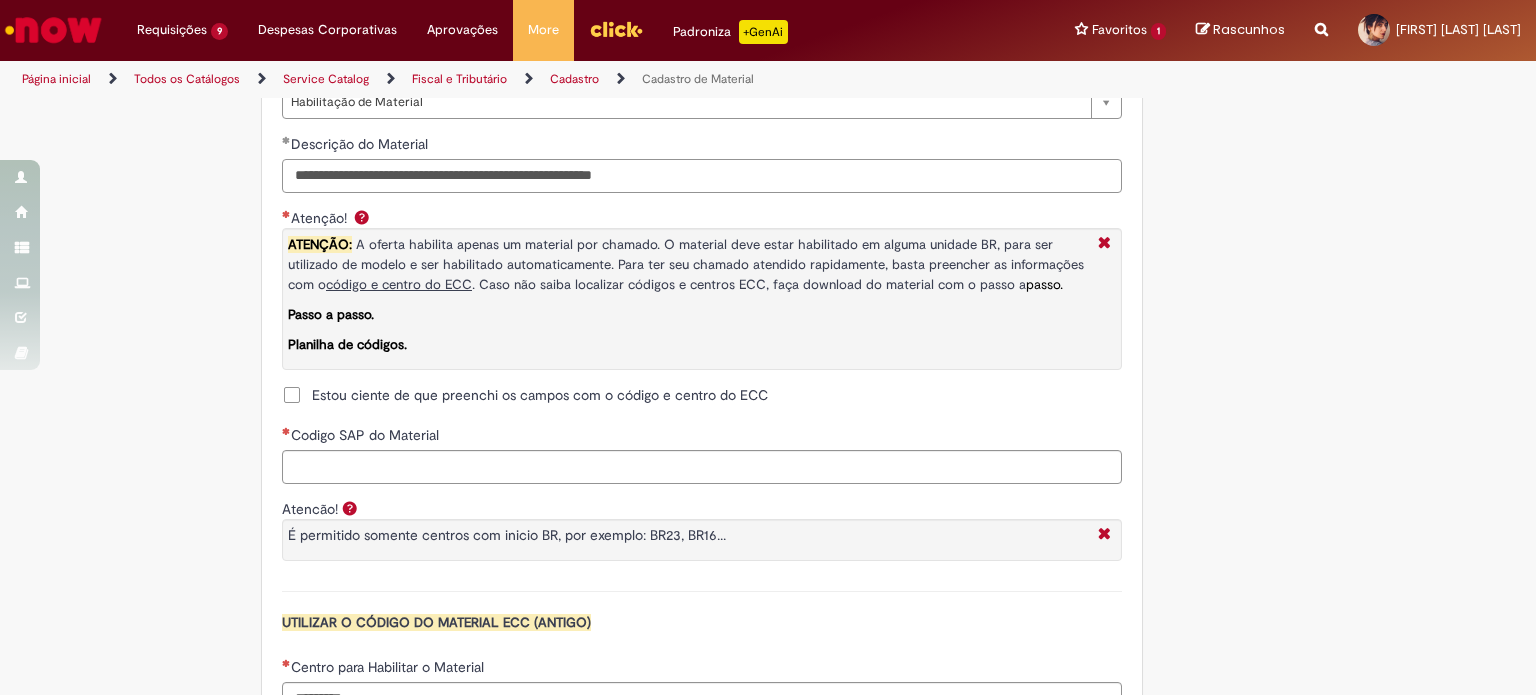 scroll, scrollTop: 1500, scrollLeft: 0, axis: vertical 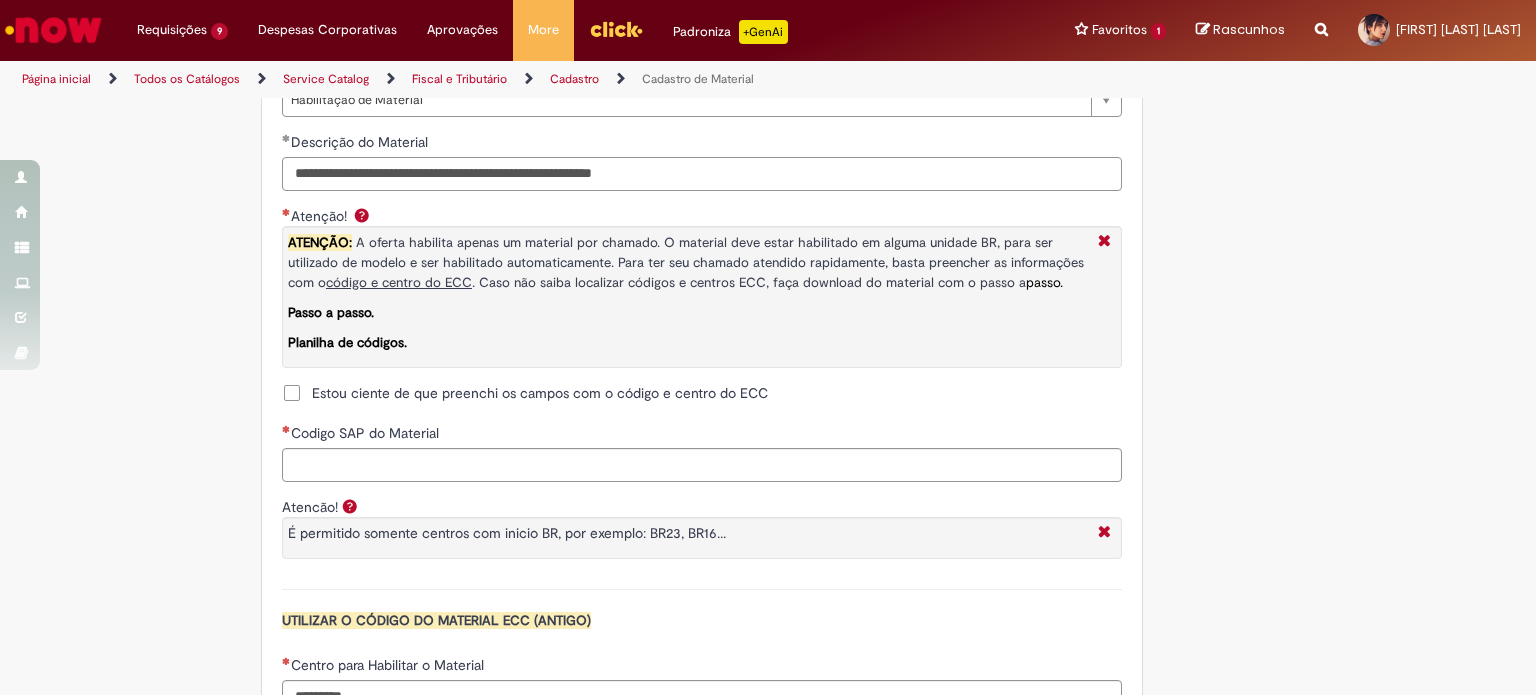 type on "**********" 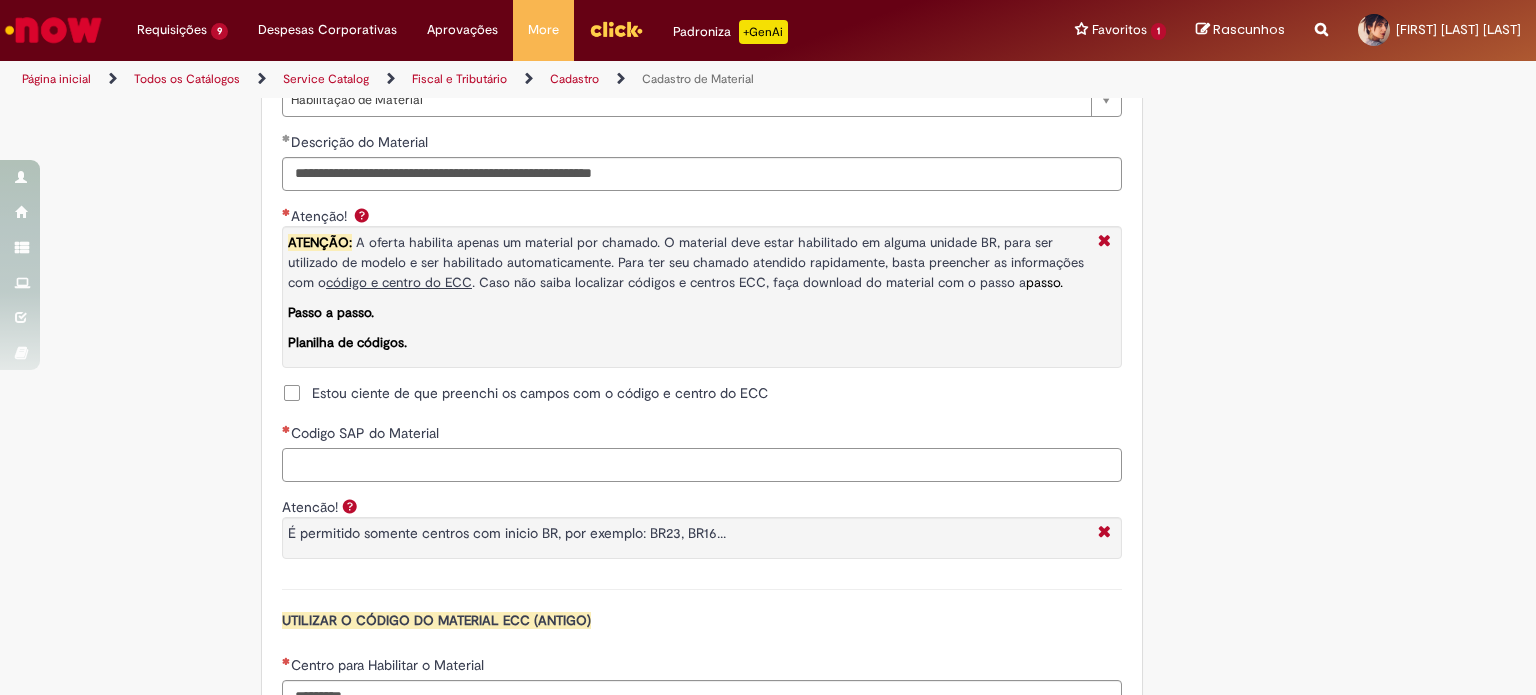 click on "Codigo SAP do Material" at bounding box center (702, 465) 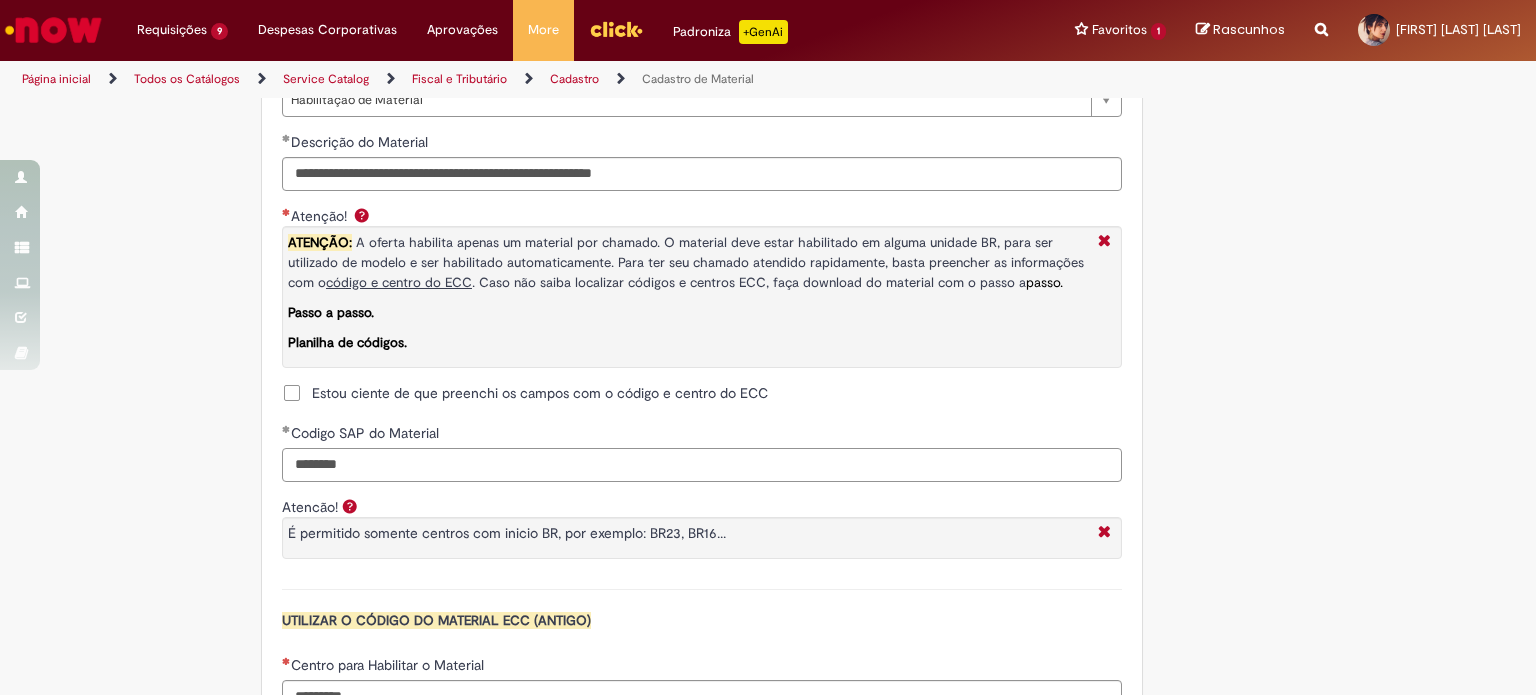 type on "********" 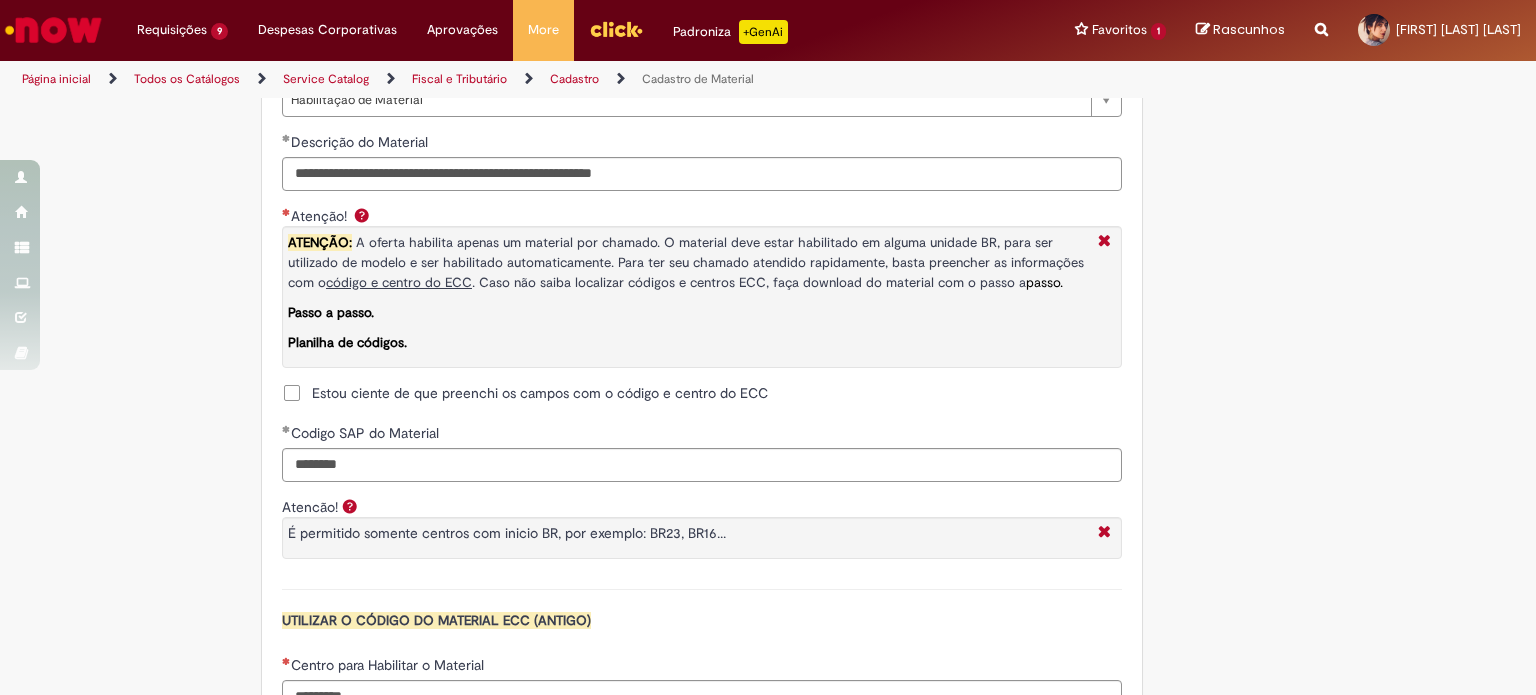 click on "Estou ciente de que preenchi os campos com o código e centro do ECC" at bounding box center [540, 393] 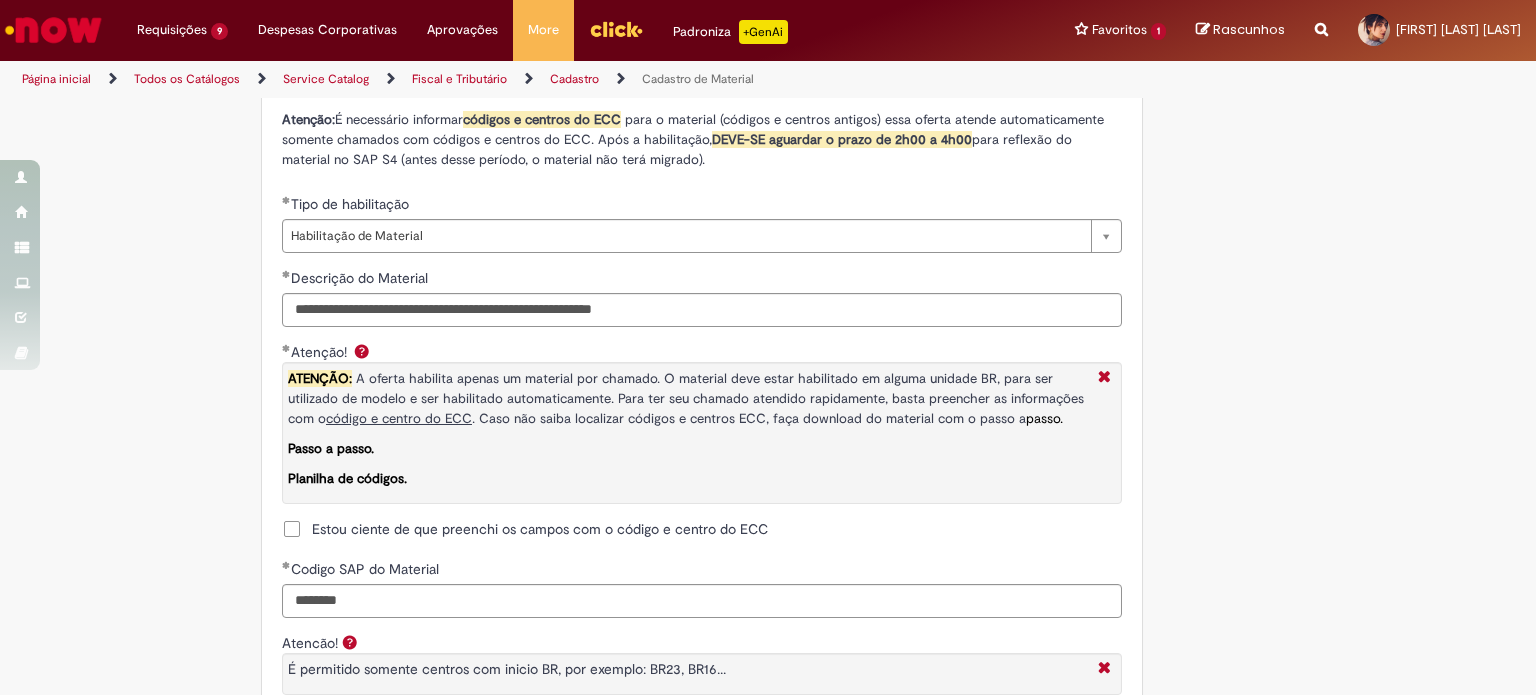 scroll, scrollTop: 1300, scrollLeft: 0, axis: vertical 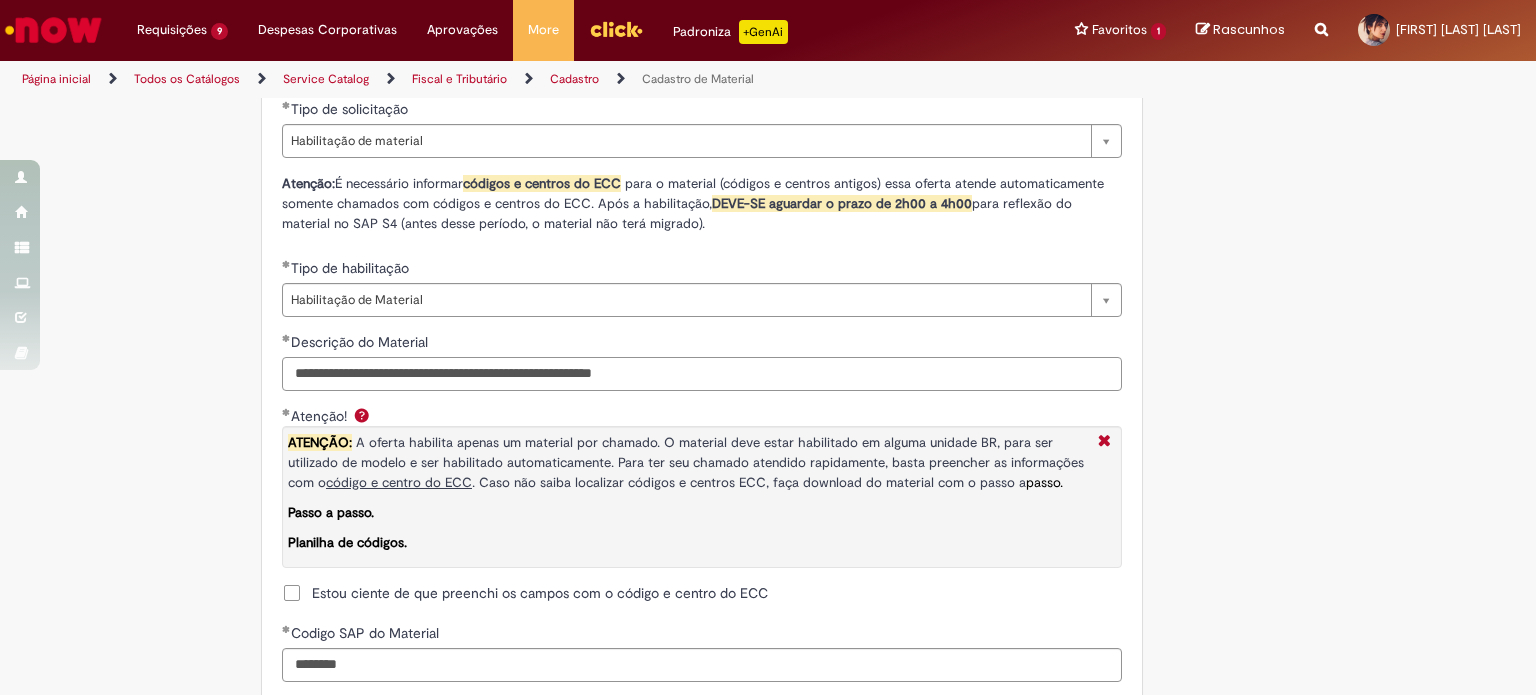 drag, startPoint x: 378, startPoint y: 372, endPoint x: 123, endPoint y: 331, distance: 258.27505 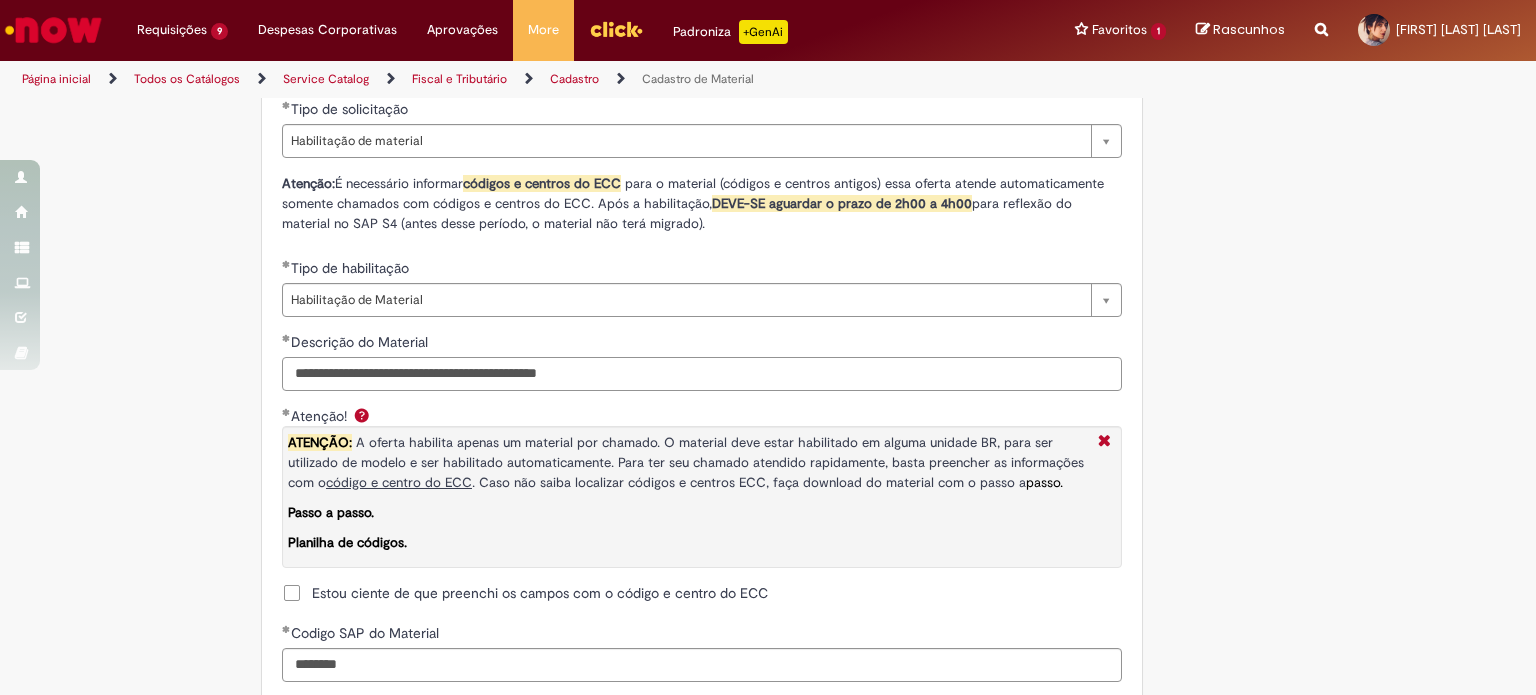 drag, startPoint x: 569, startPoint y: 374, endPoint x: 827, endPoint y: 387, distance: 258.3273 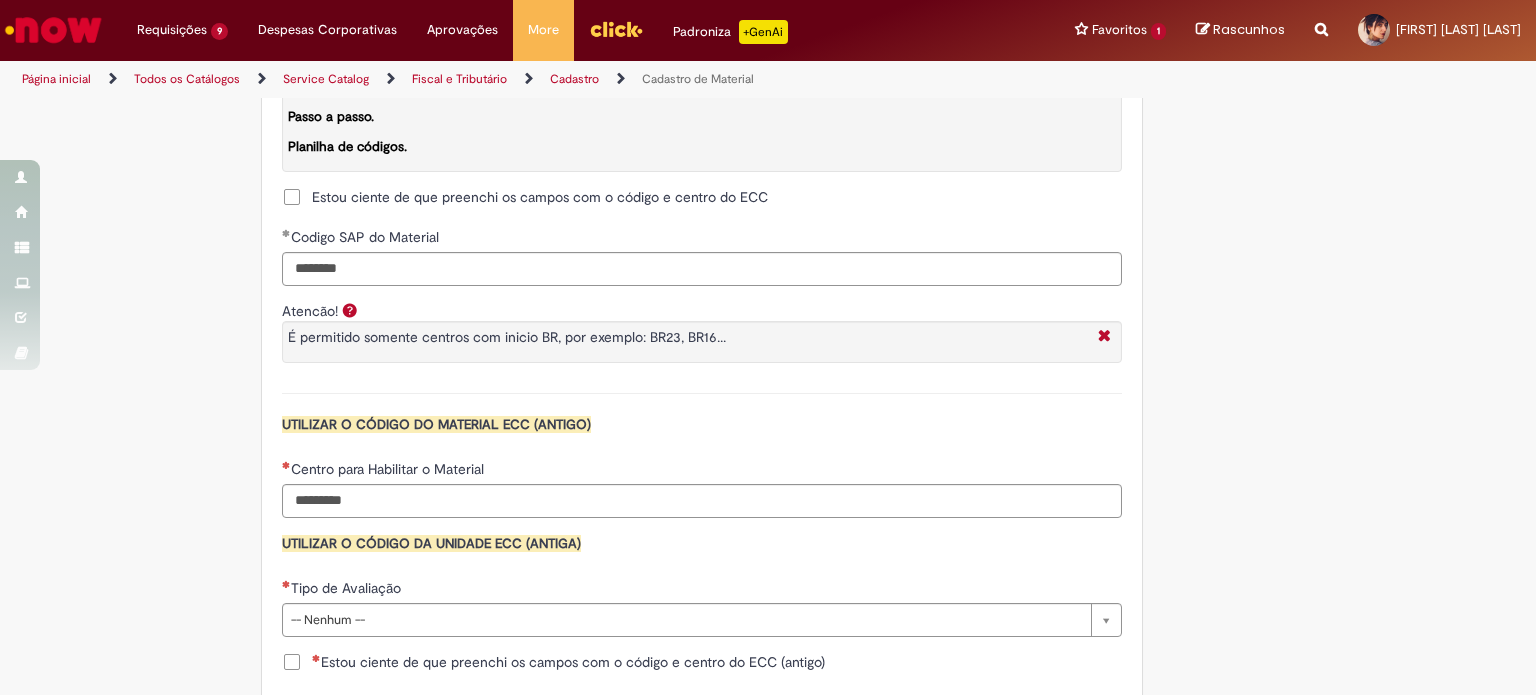 scroll, scrollTop: 1700, scrollLeft: 0, axis: vertical 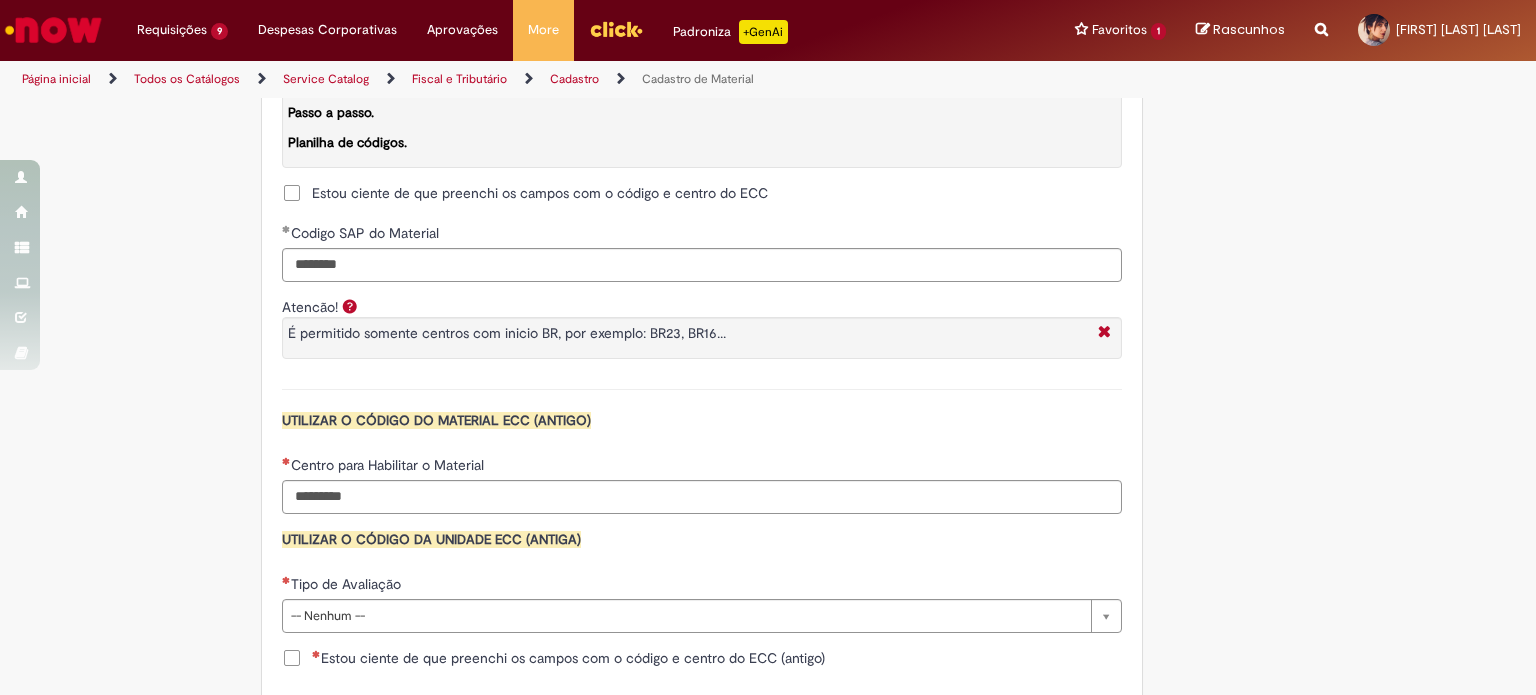 type on "**********" 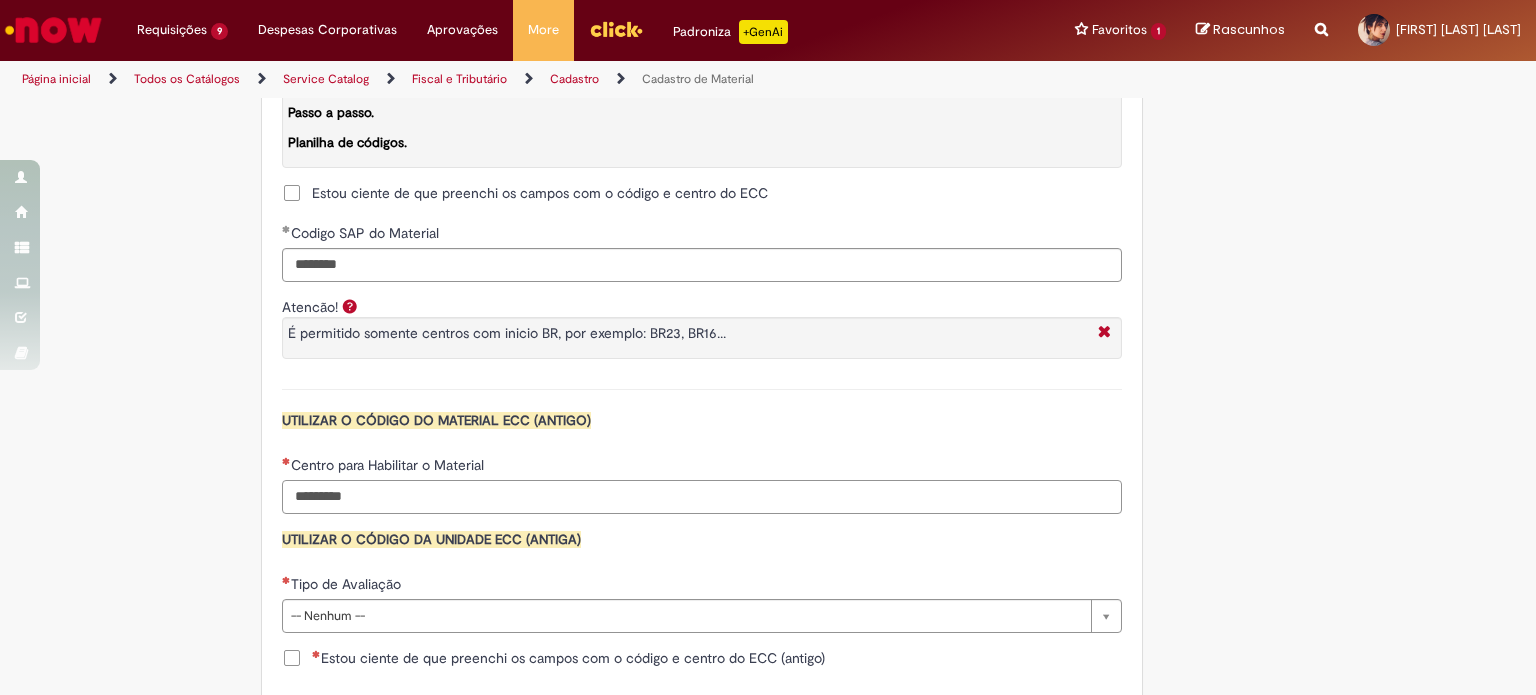 click on "Centro para Habilitar o Material" at bounding box center [702, 497] 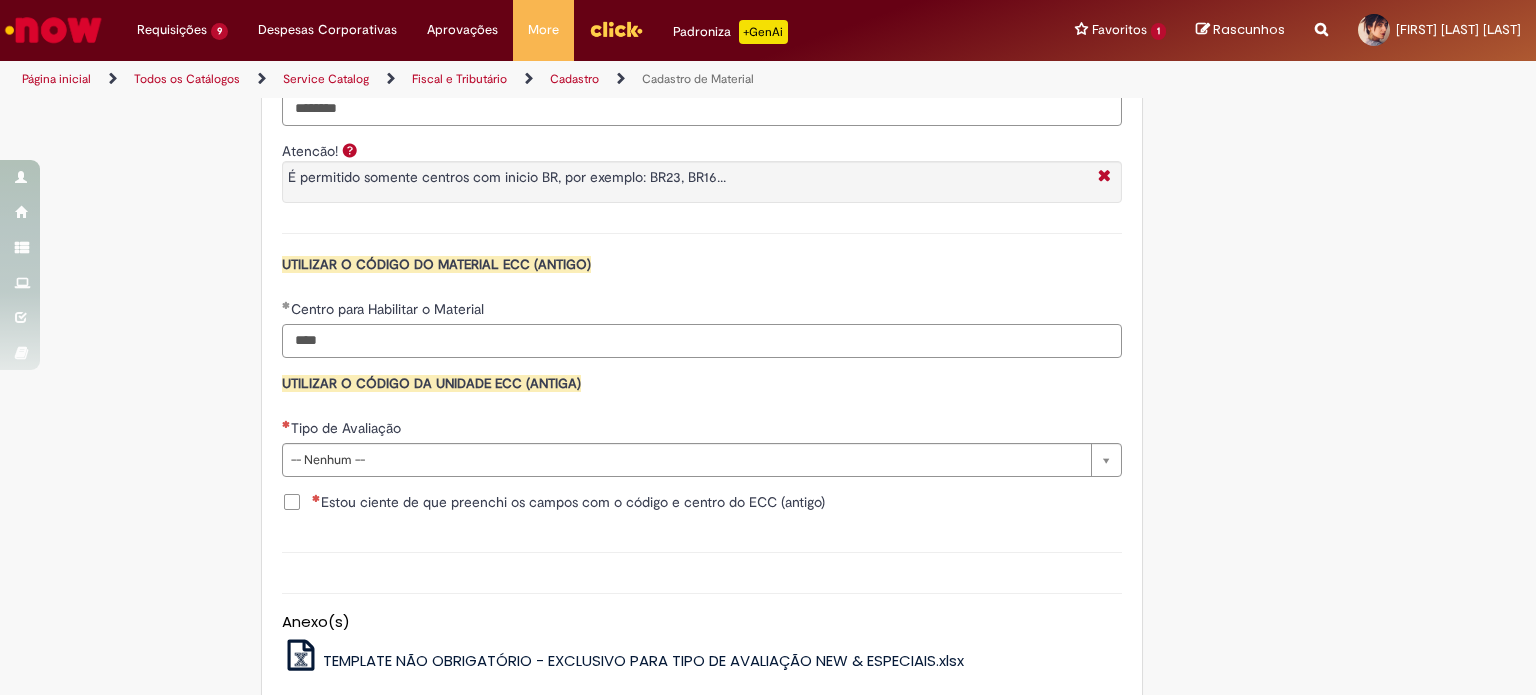 scroll, scrollTop: 1900, scrollLeft: 0, axis: vertical 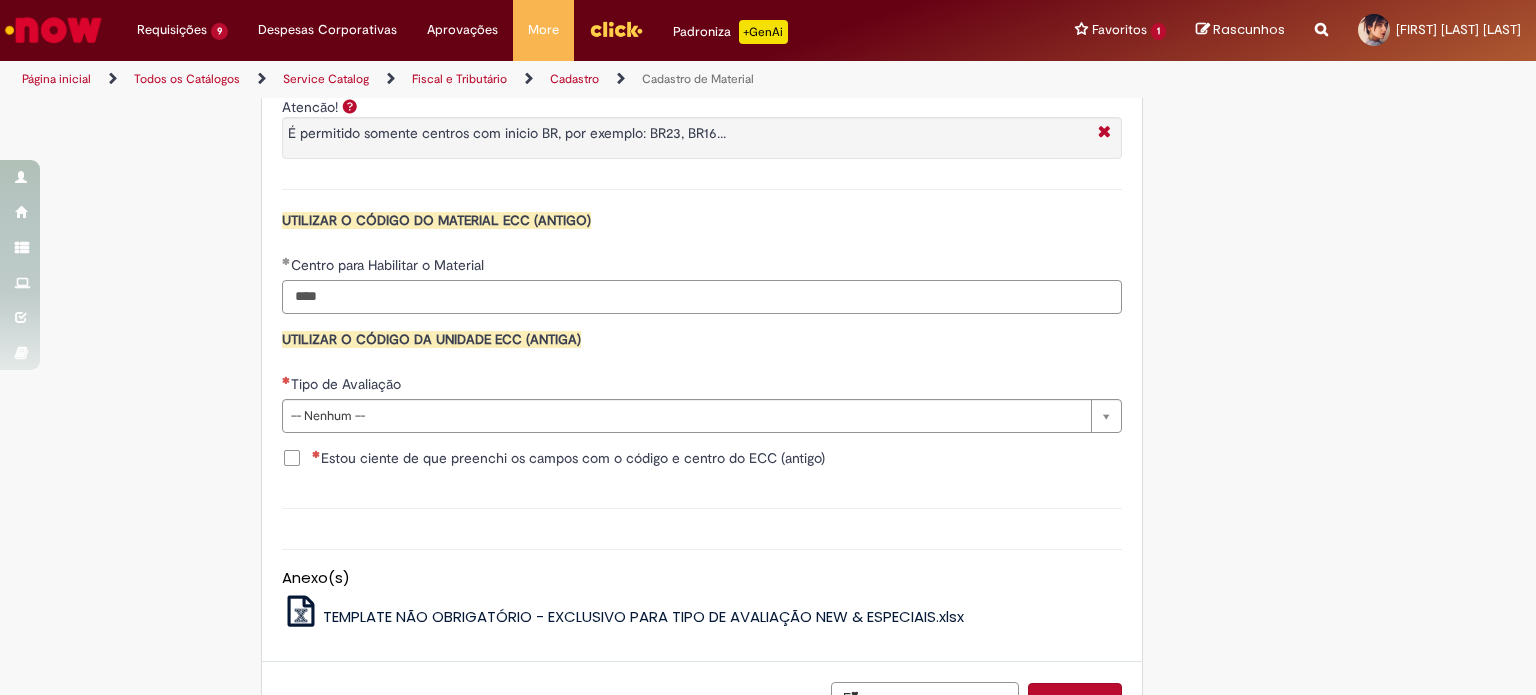 type on "****" 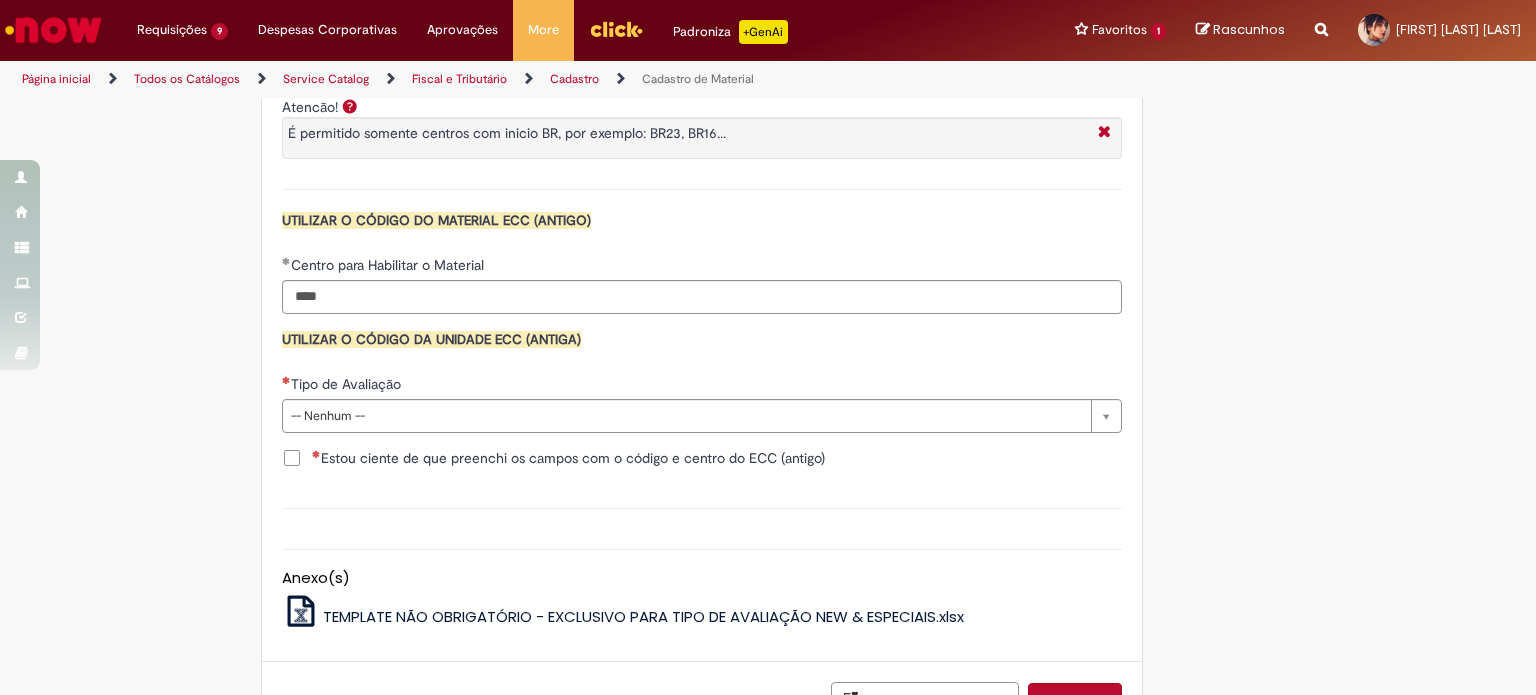 click on "Tipo de Avaliação" at bounding box center [702, 386] 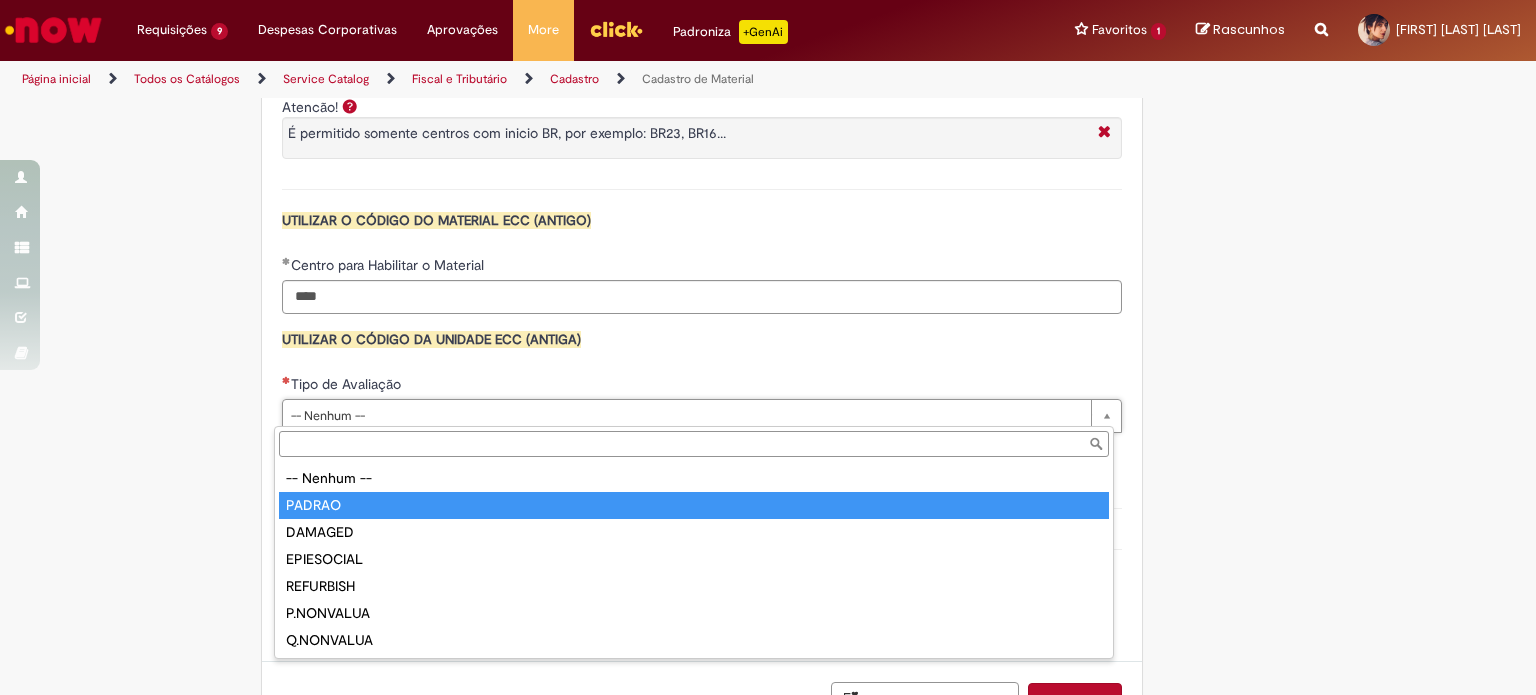 drag, startPoint x: 341, startPoint y: 490, endPoint x: 350, endPoint y: 503, distance: 15.811388 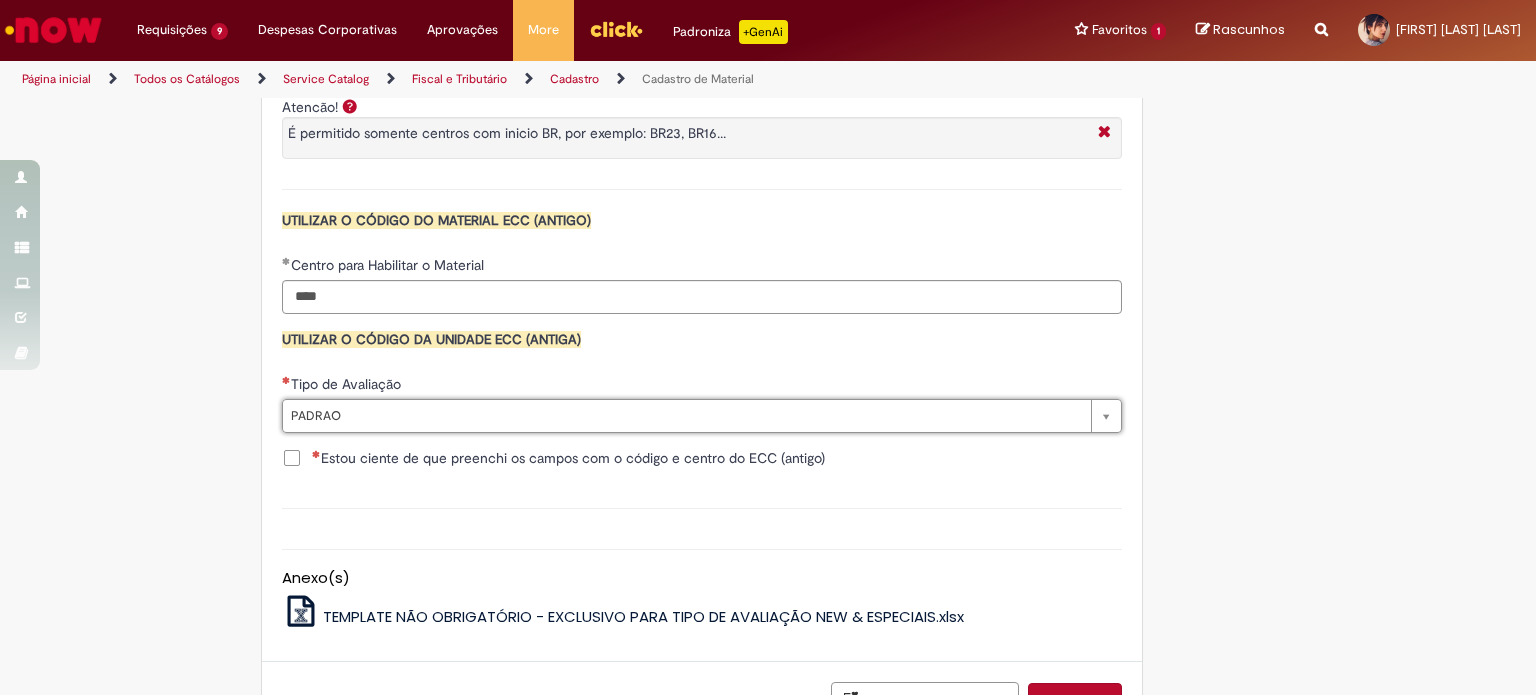 type on "******" 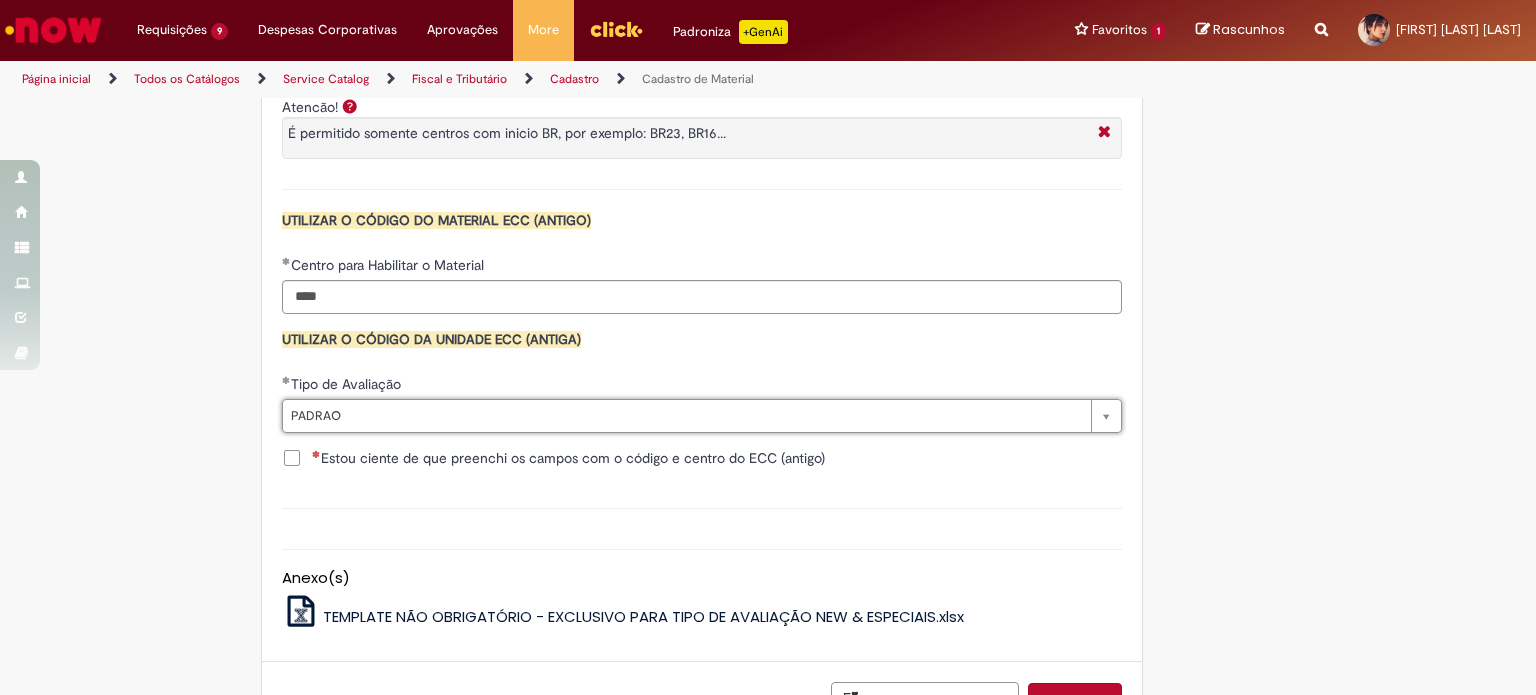 click on "Estou ciente de que preenchi os campos com o código e centro do ECC  (antigo)" at bounding box center (568, 458) 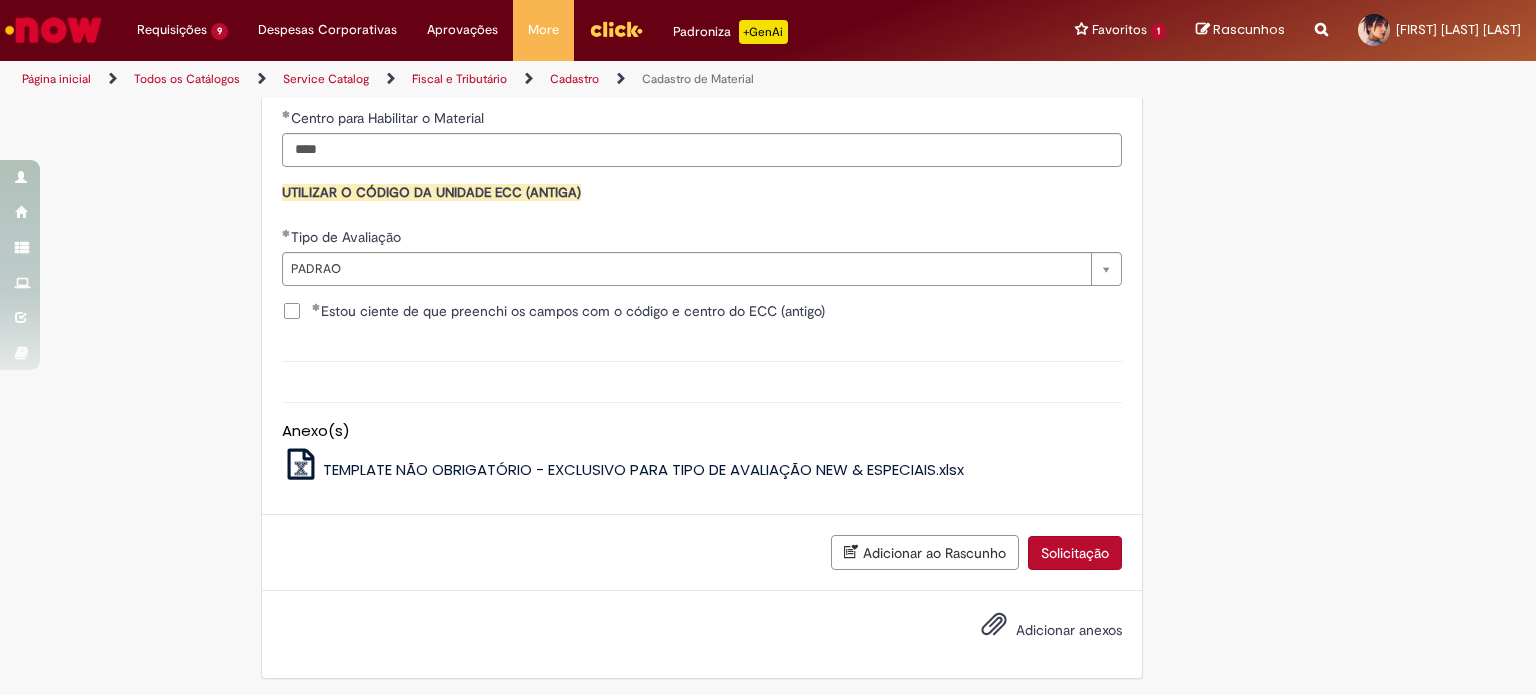 click on "Solicitação" at bounding box center (1075, 553) 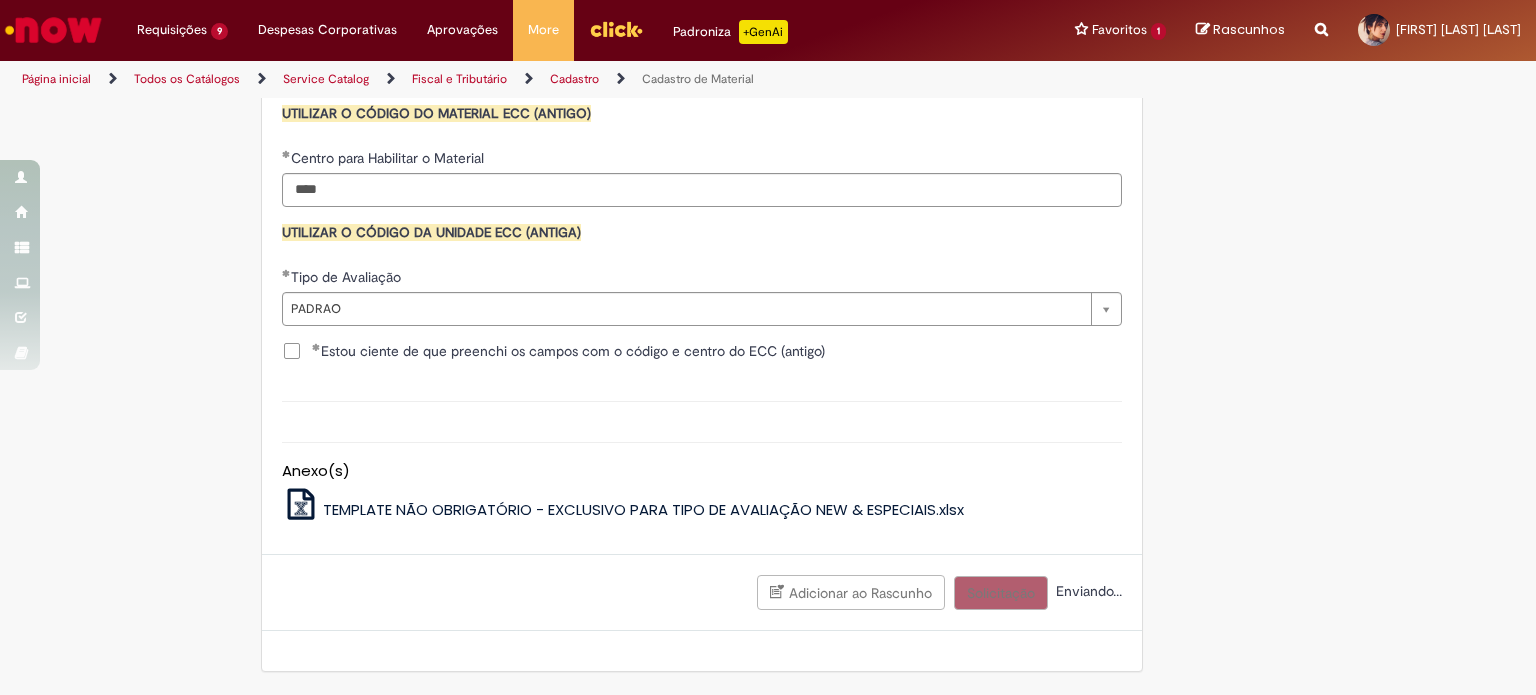 scroll, scrollTop: 2001, scrollLeft: 0, axis: vertical 